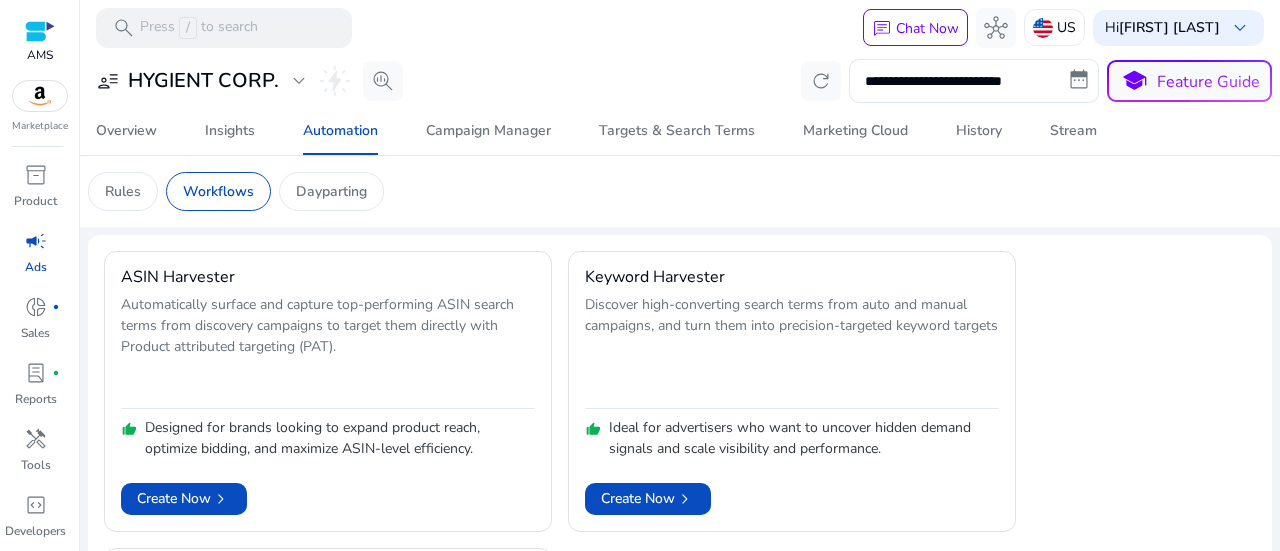 scroll, scrollTop: 0, scrollLeft: 0, axis: both 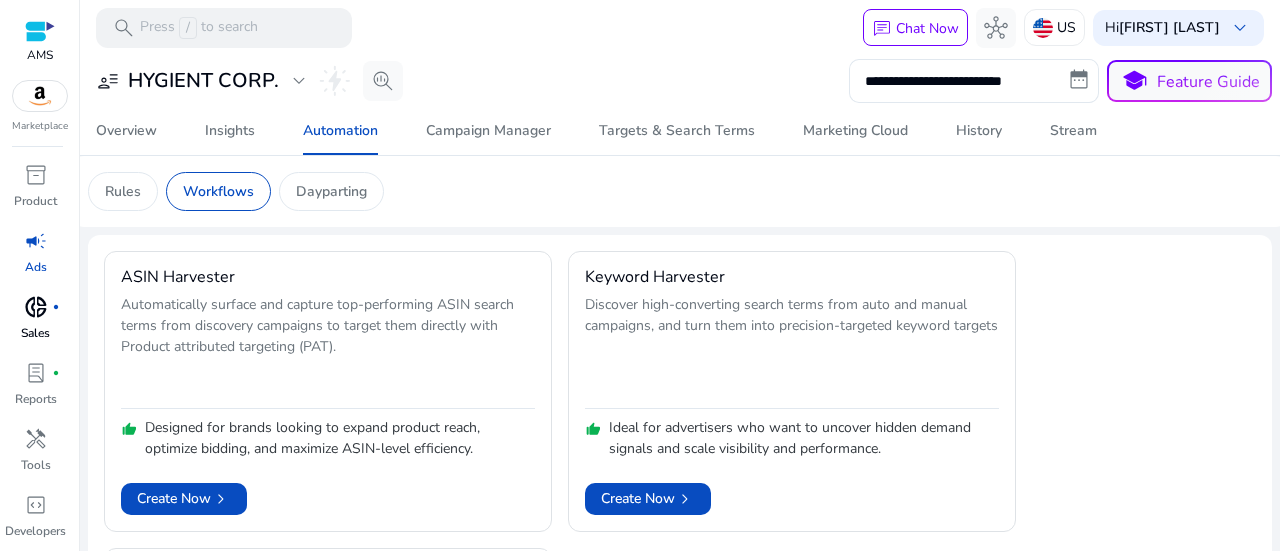 click on "donut_small" at bounding box center [36, 307] 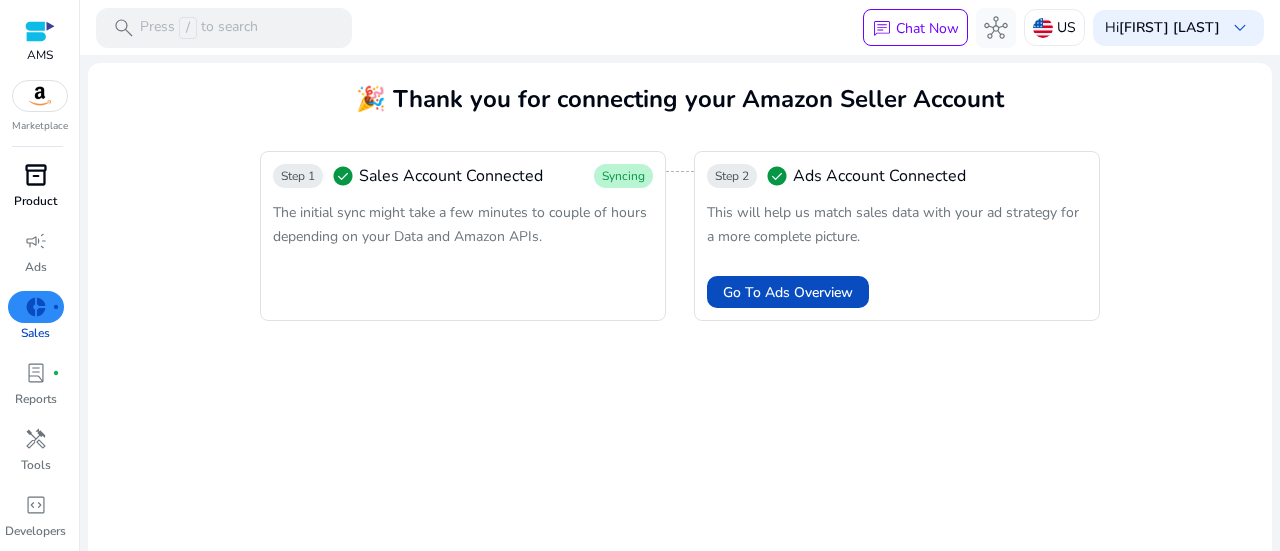 click on "inventory_2" at bounding box center [36, 175] 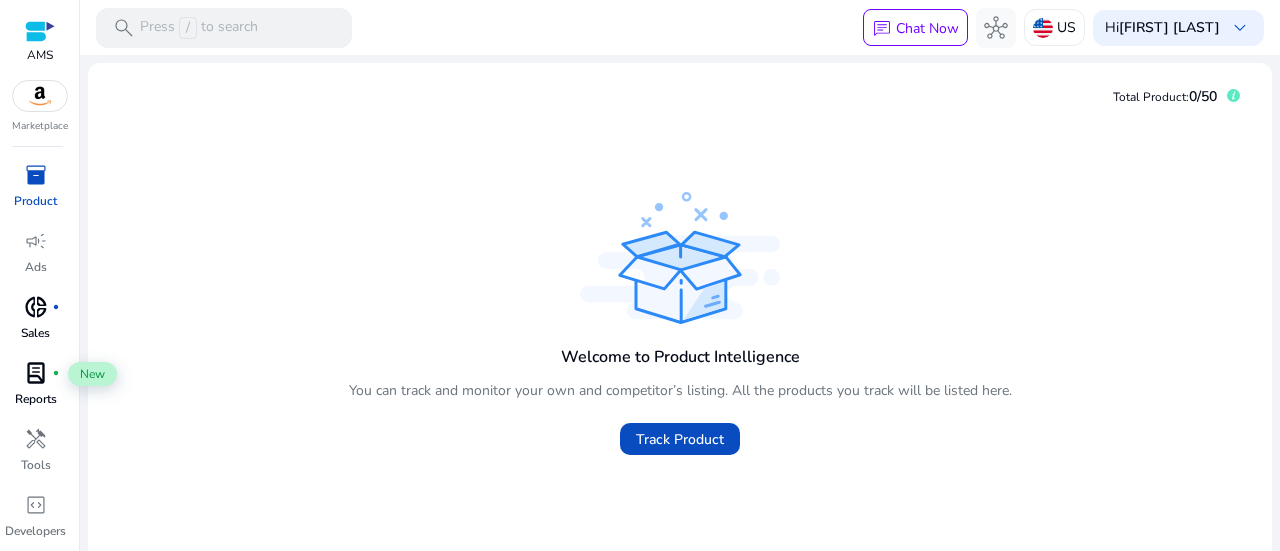 click on "lab_profile" at bounding box center [36, 373] 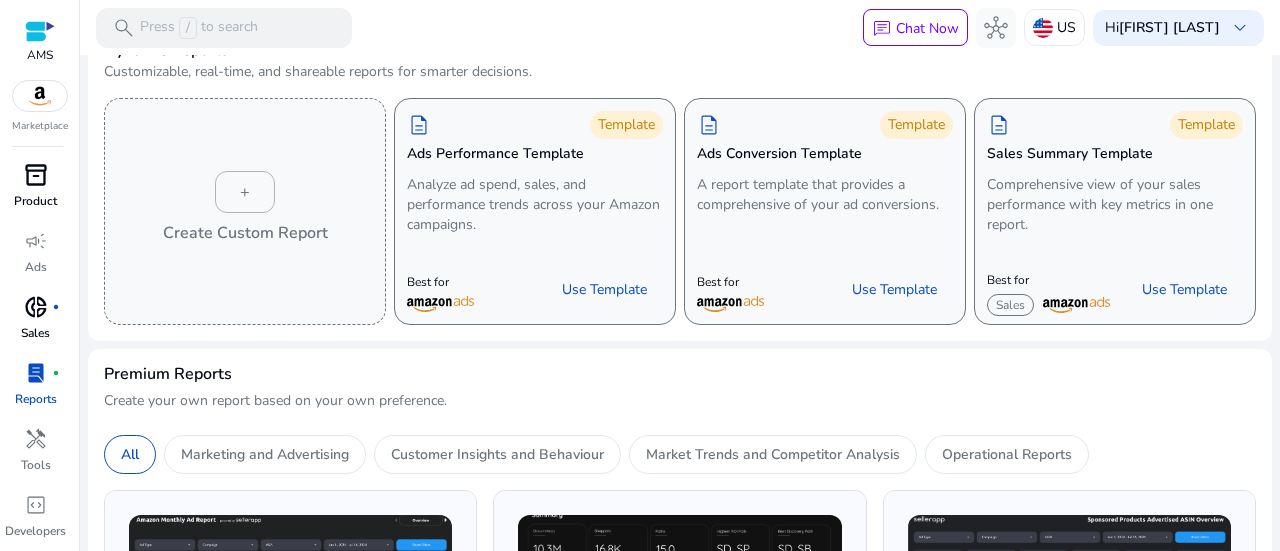 scroll, scrollTop: 45, scrollLeft: 0, axis: vertical 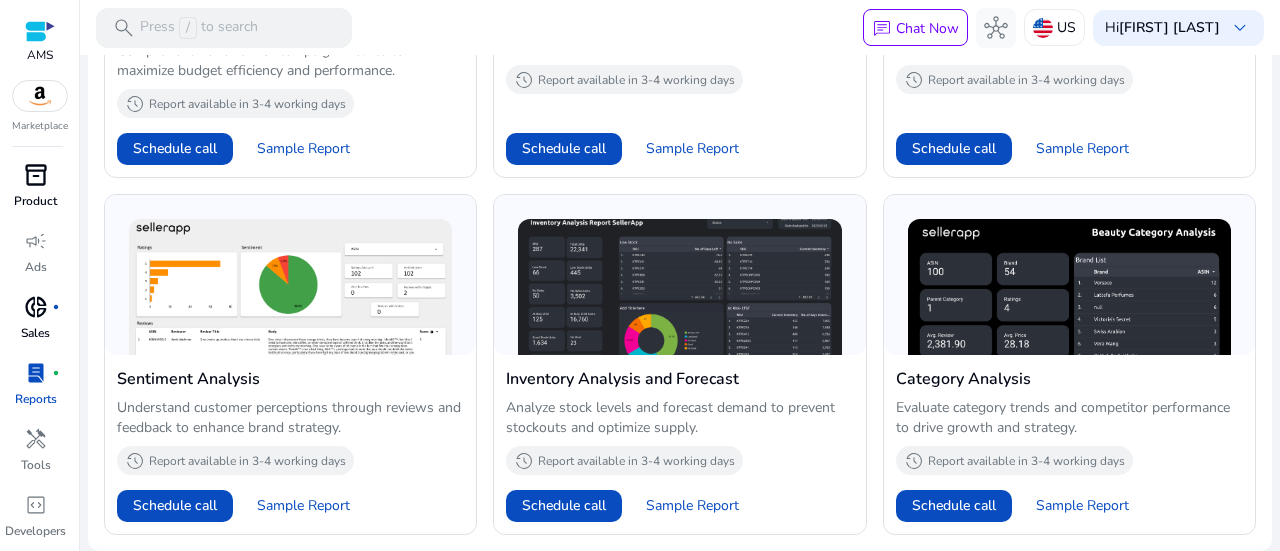 click on "donut_small" at bounding box center (36, 307) 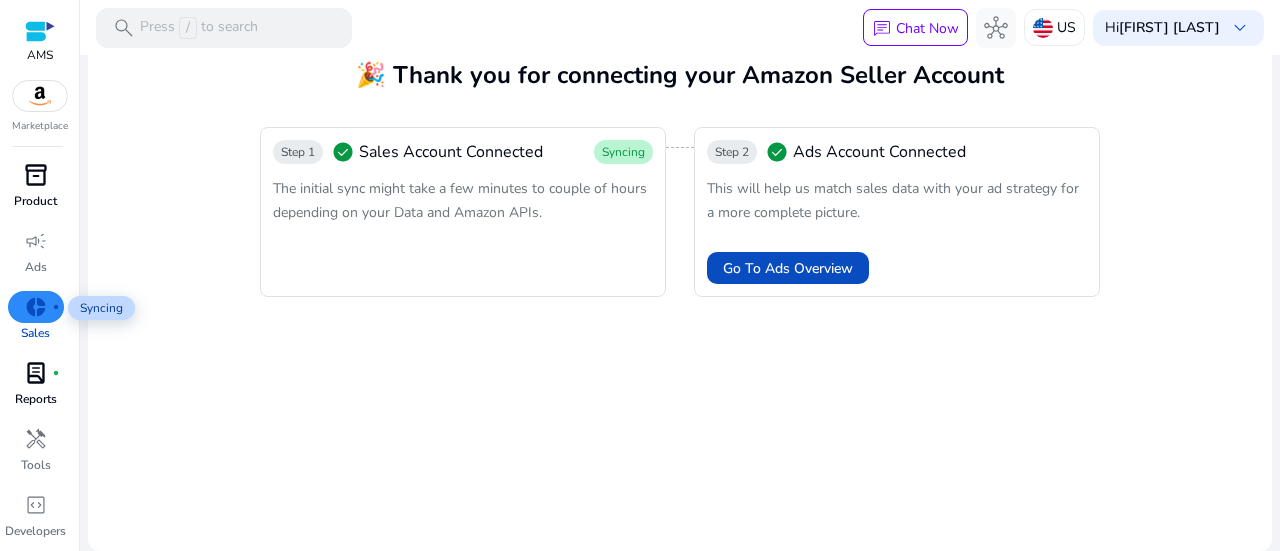 scroll, scrollTop: 0, scrollLeft: 0, axis: both 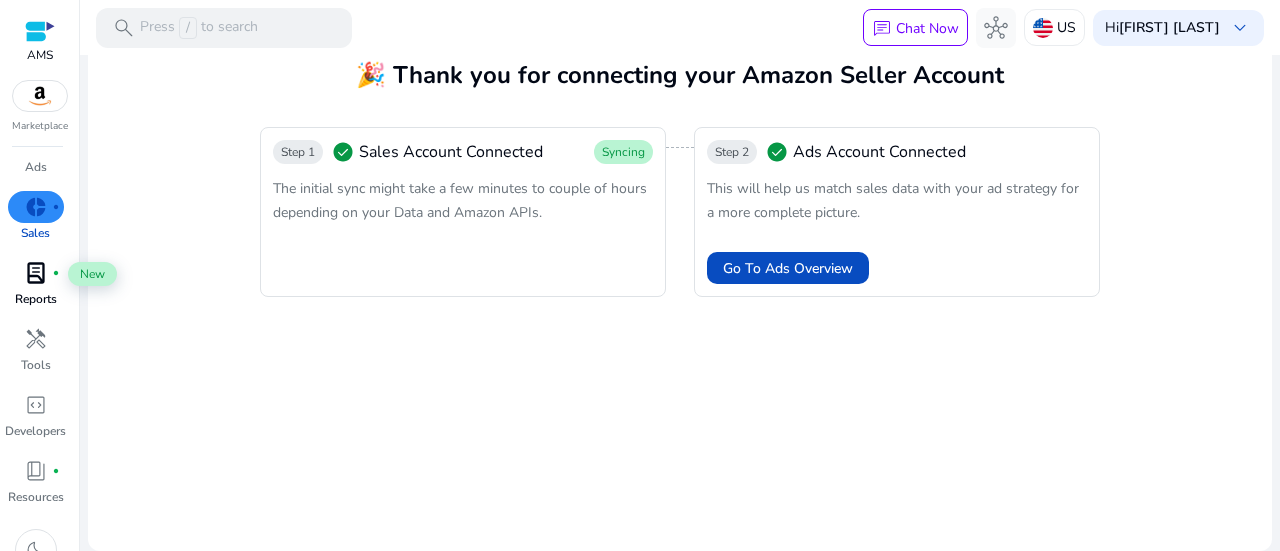 click on "lab_profile" at bounding box center (36, 273) 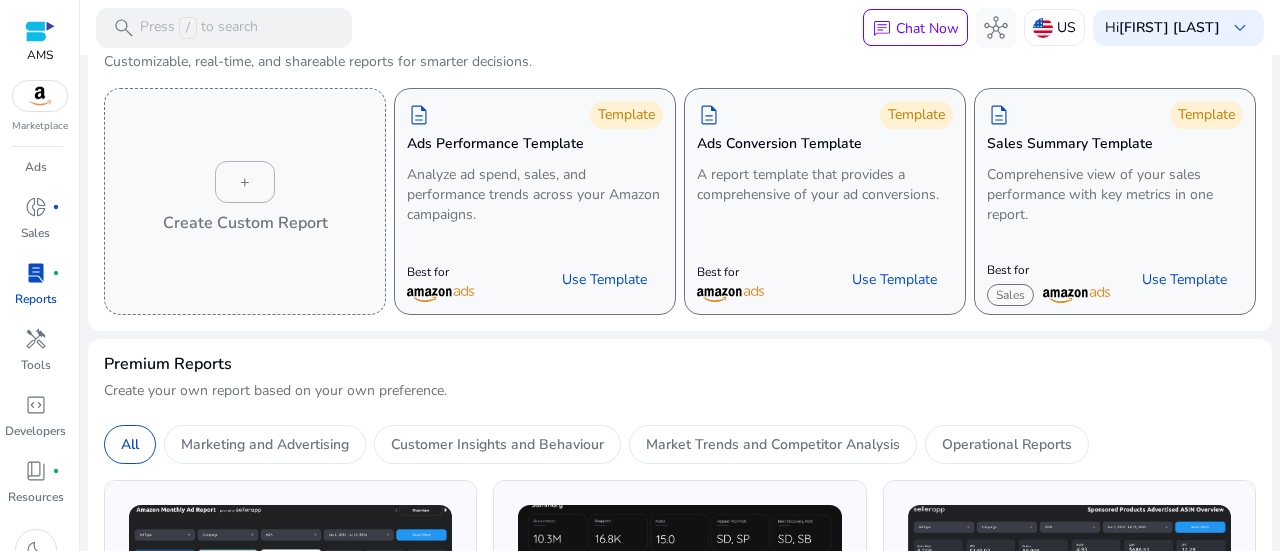 scroll, scrollTop: 0, scrollLeft: 0, axis: both 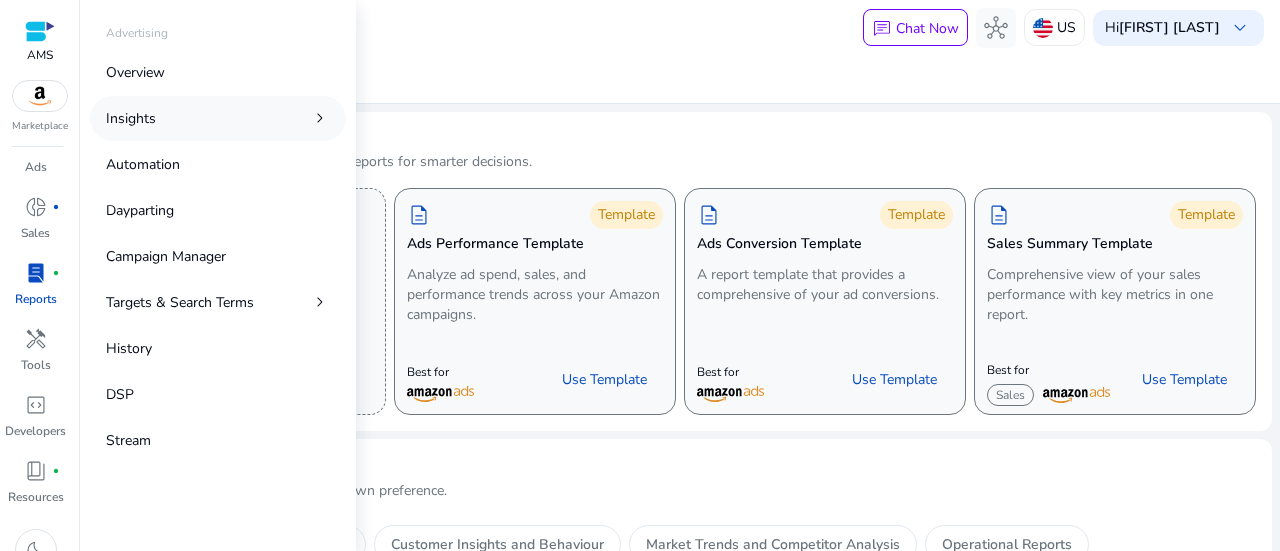 click on "Insights   chevron_right" at bounding box center (218, 118) 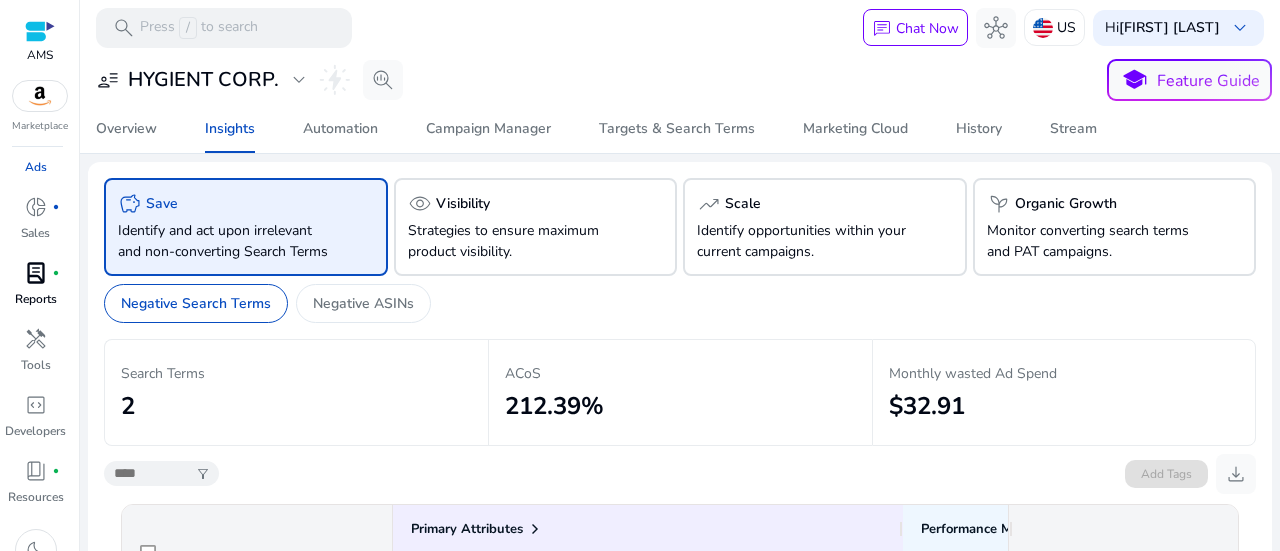 click on "search   Press  /  to search   chat  Chat Now  hub  US  Hi  Nailesh Sangani  keyboard_arrow_down" at bounding box center [680, 27] 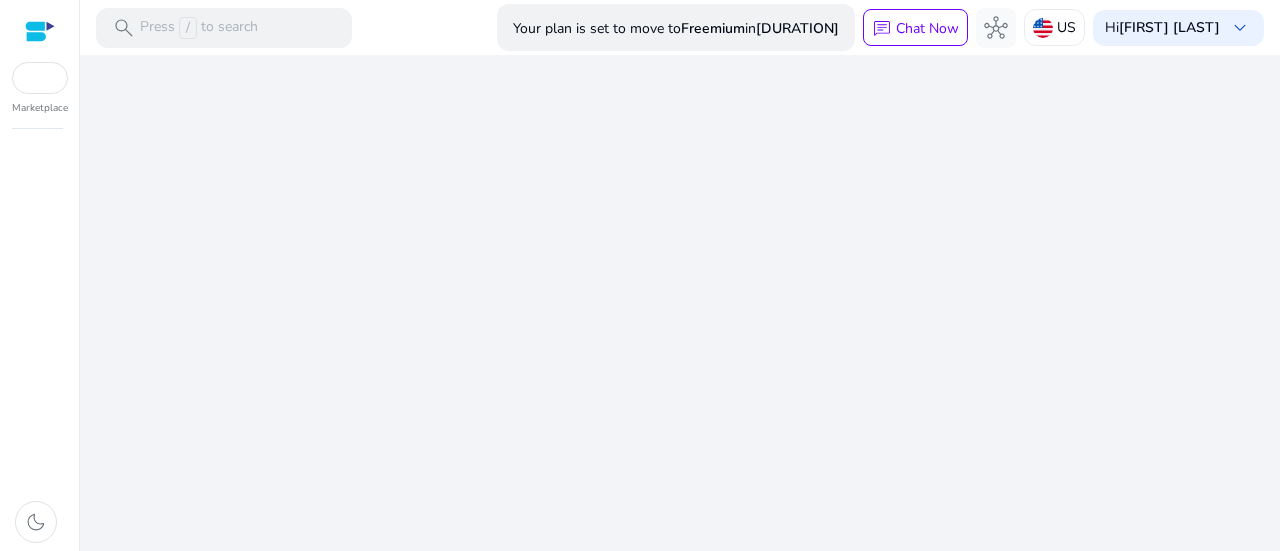 scroll, scrollTop: 0, scrollLeft: 0, axis: both 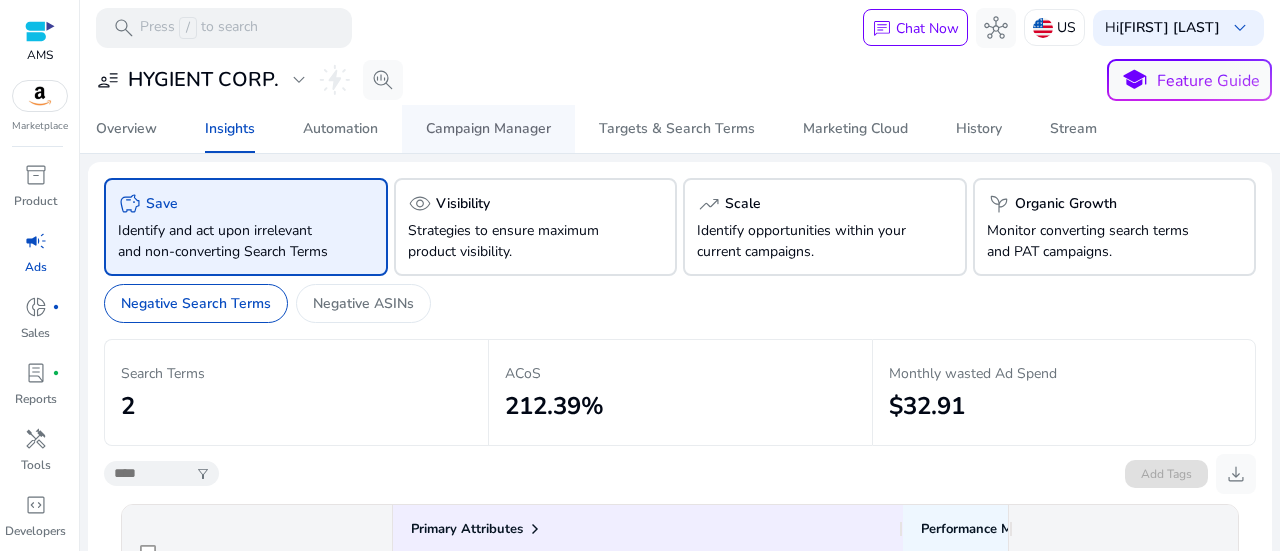 click on "Campaign Manager" at bounding box center (488, 129) 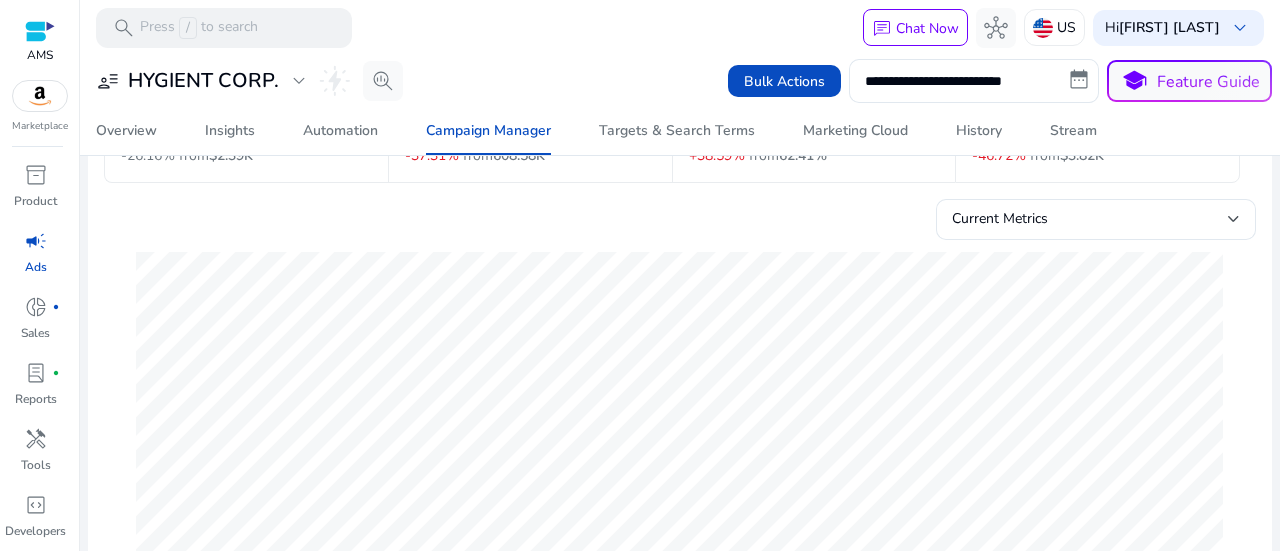 scroll, scrollTop: 200, scrollLeft: 0, axis: vertical 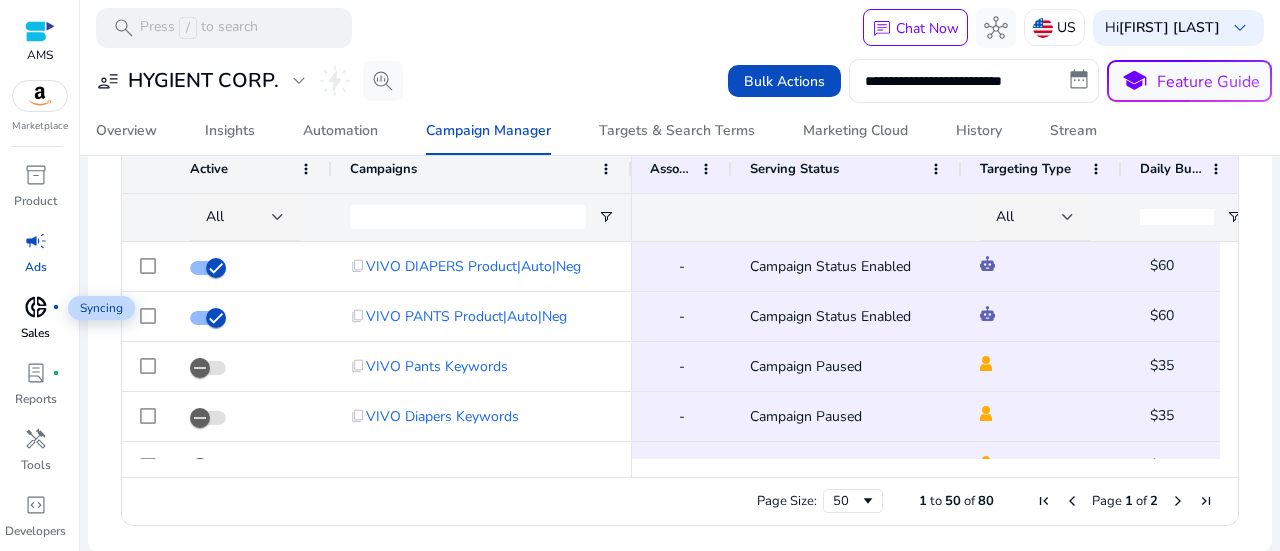 click on "donut_small" at bounding box center (36, 307) 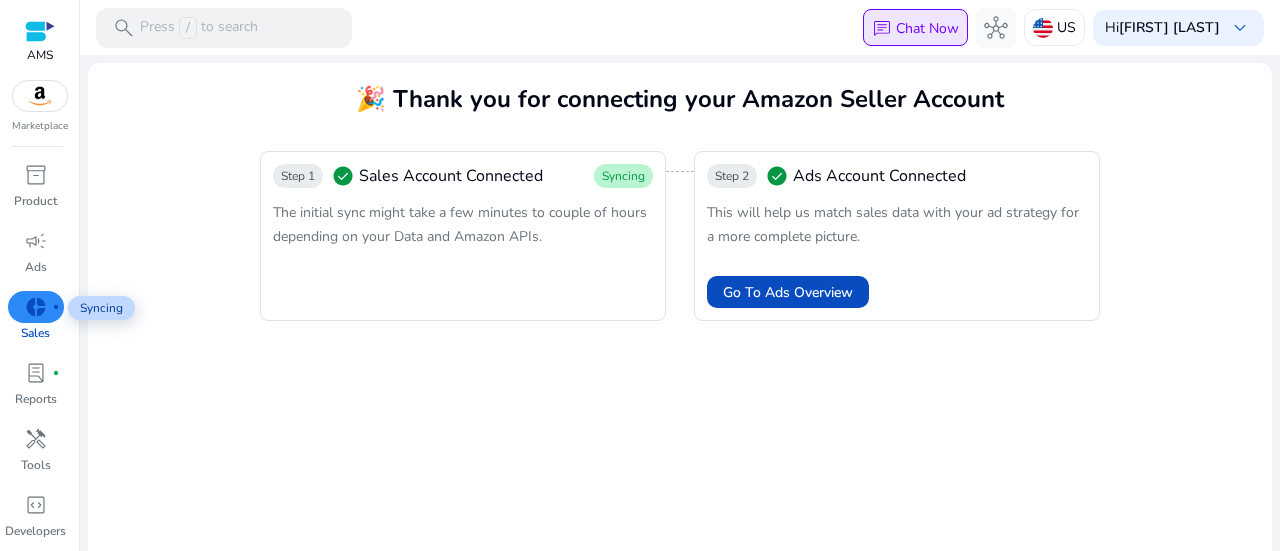 click on "Chat Now" at bounding box center (927, 28) 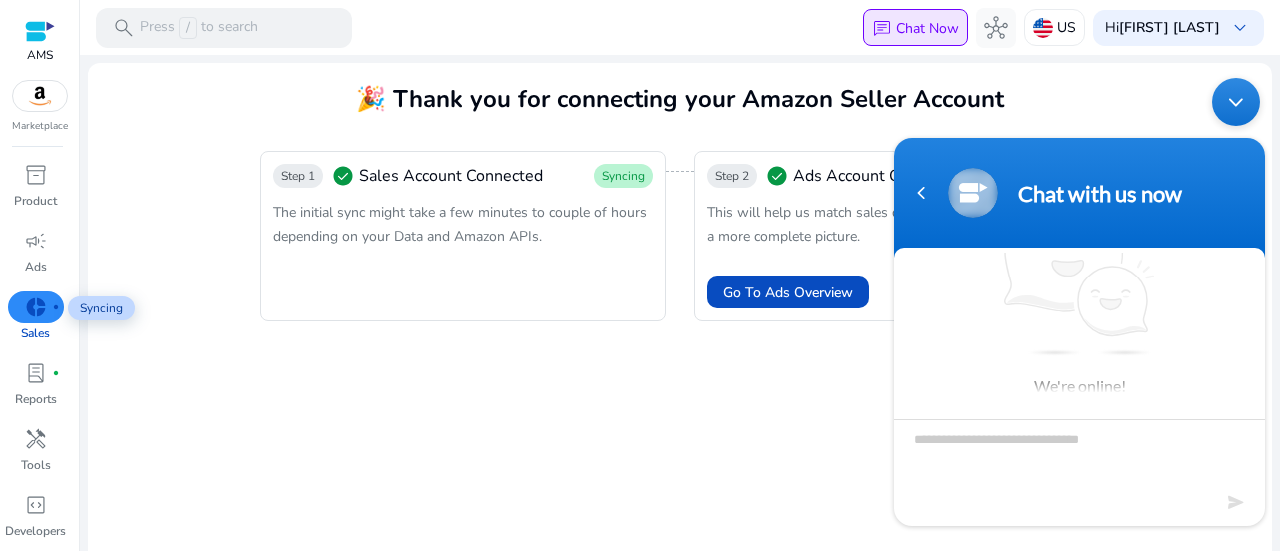 scroll, scrollTop: 31, scrollLeft: 0, axis: vertical 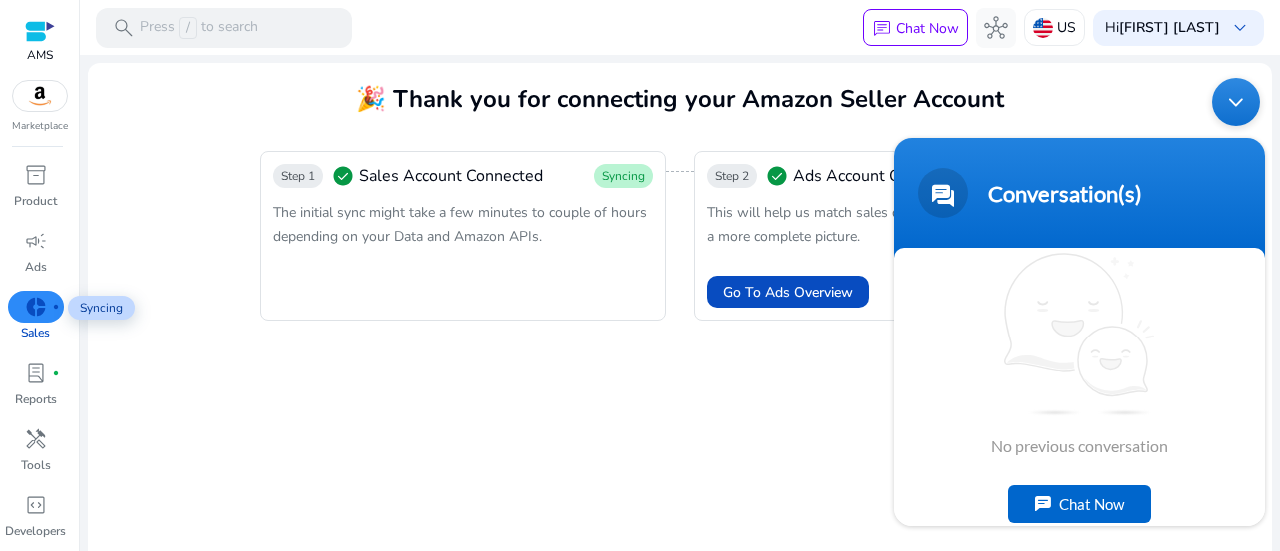 click on "Chat Now" at bounding box center [1079, 503] 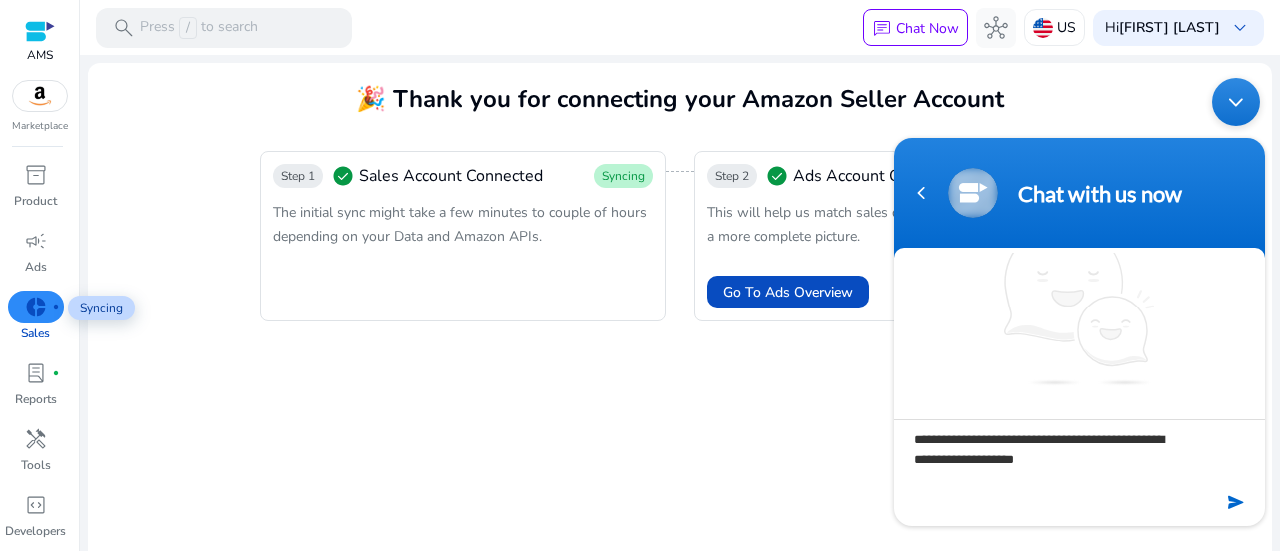 type on "**********" 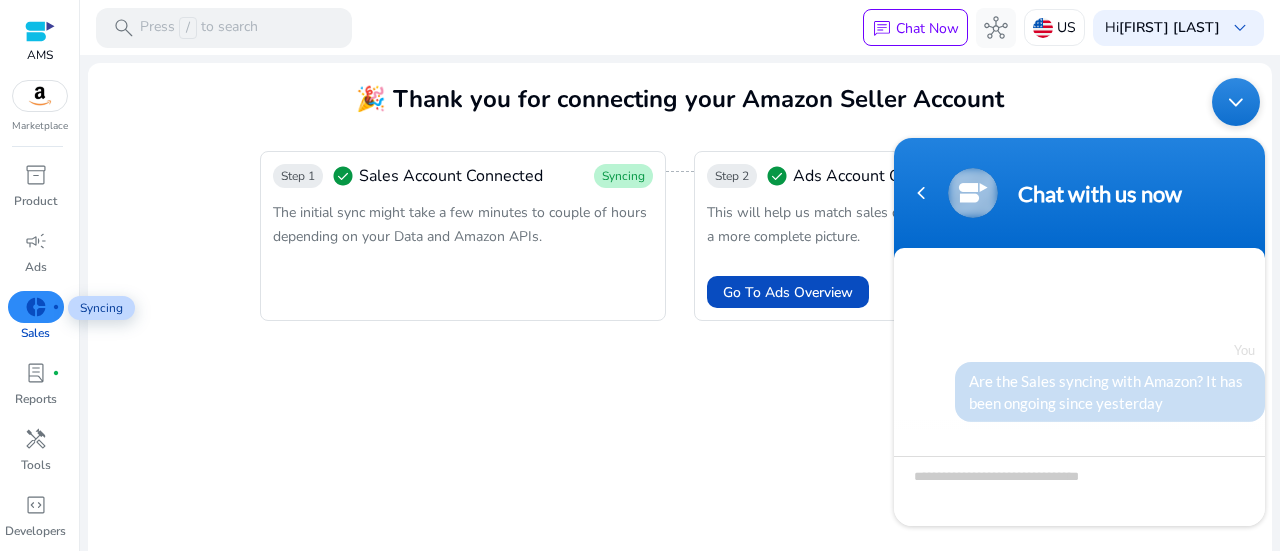 scroll, scrollTop: 304, scrollLeft: 0, axis: vertical 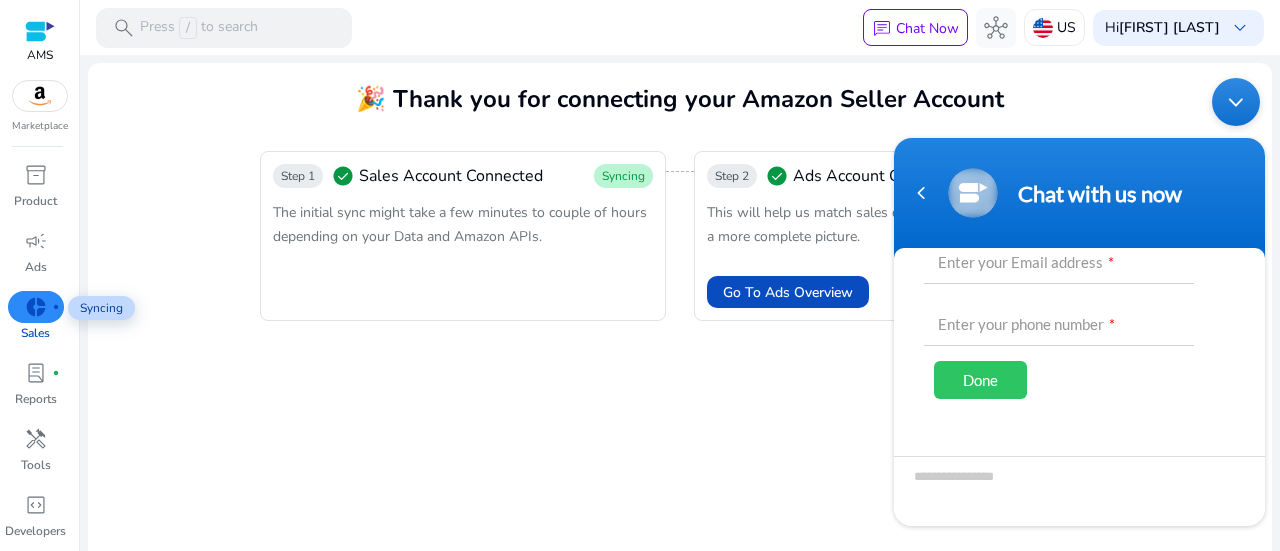 click at bounding box center [1236, 101] 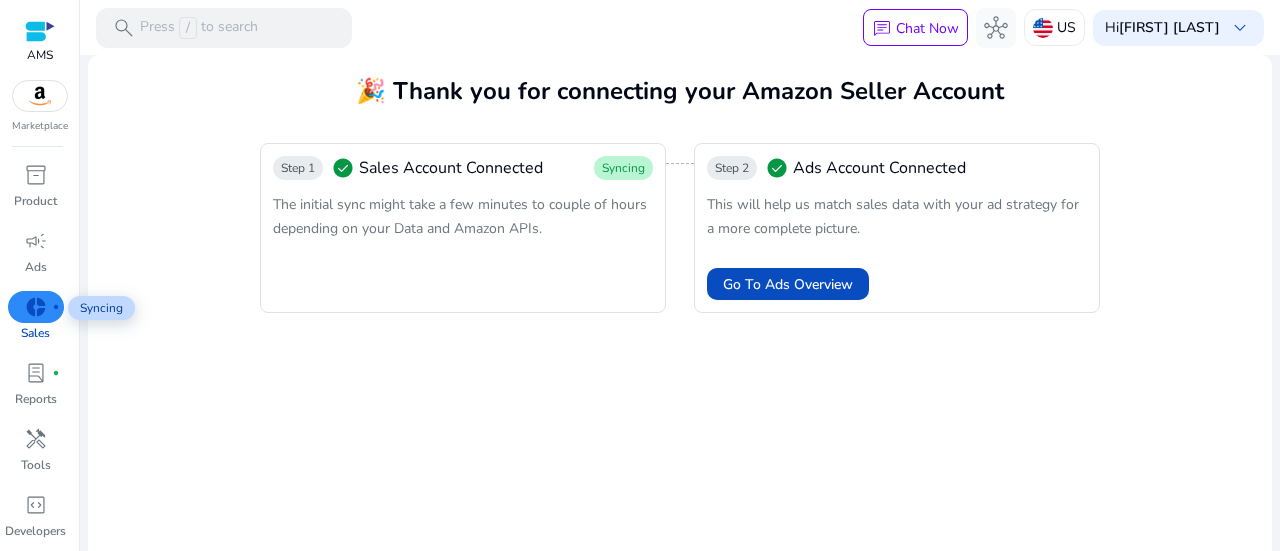 scroll, scrollTop: 0, scrollLeft: 0, axis: both 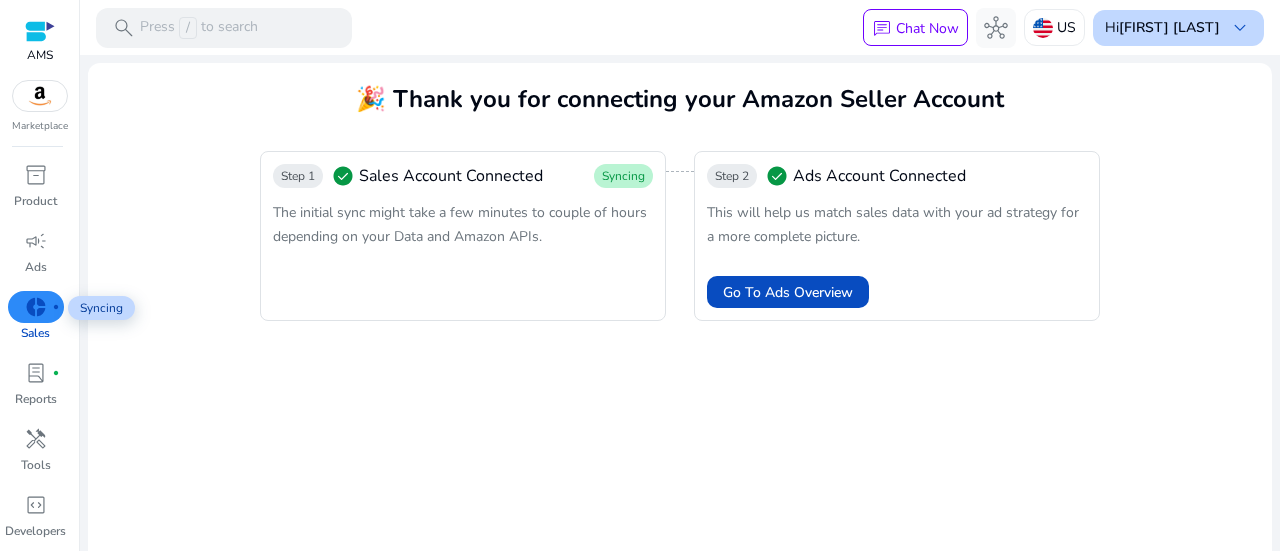 click on "[FIRST] [LAST]" at bounding box center (1169, 27) 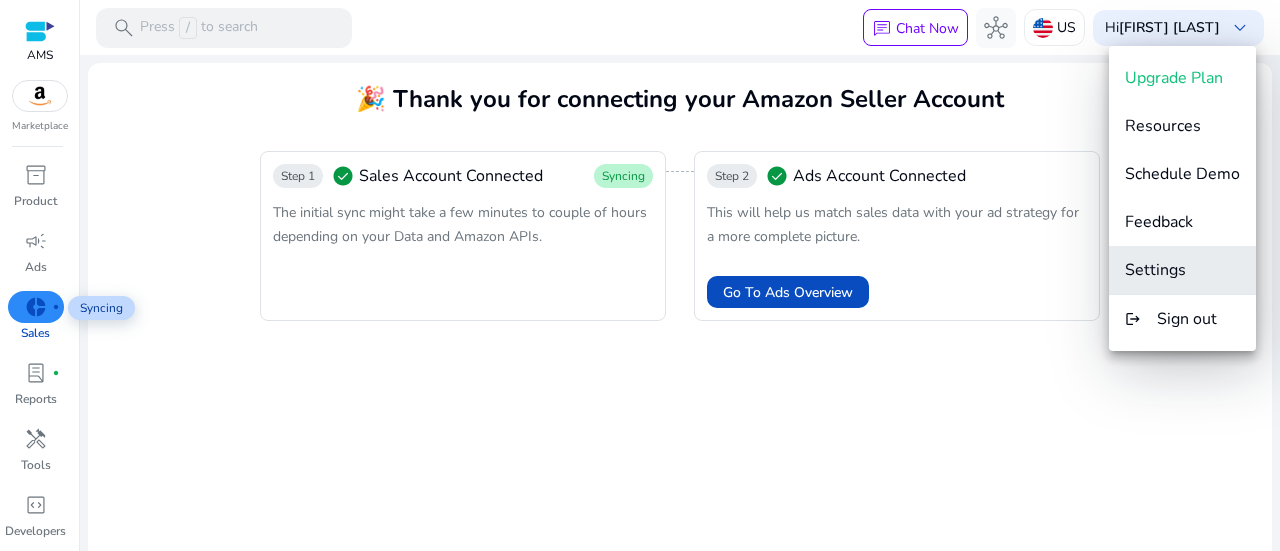 click on "Settings" at bounding box center (1155, 270) 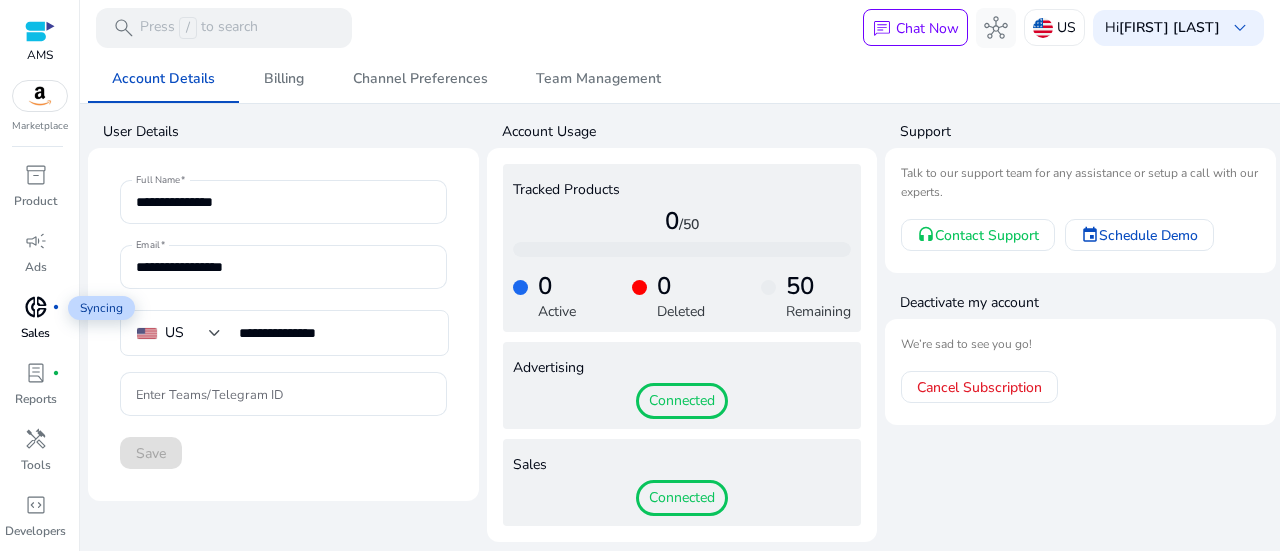 click at bounding box center (40, 31) 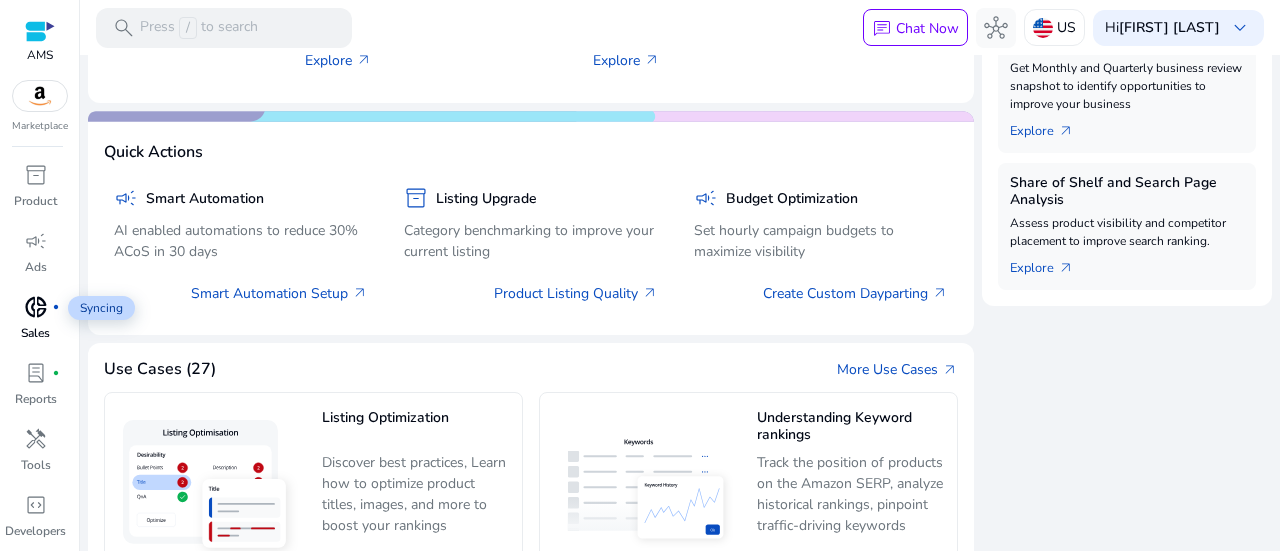 scroll, scrollTop: 870, scrollLeft: 0, axis: vertical 